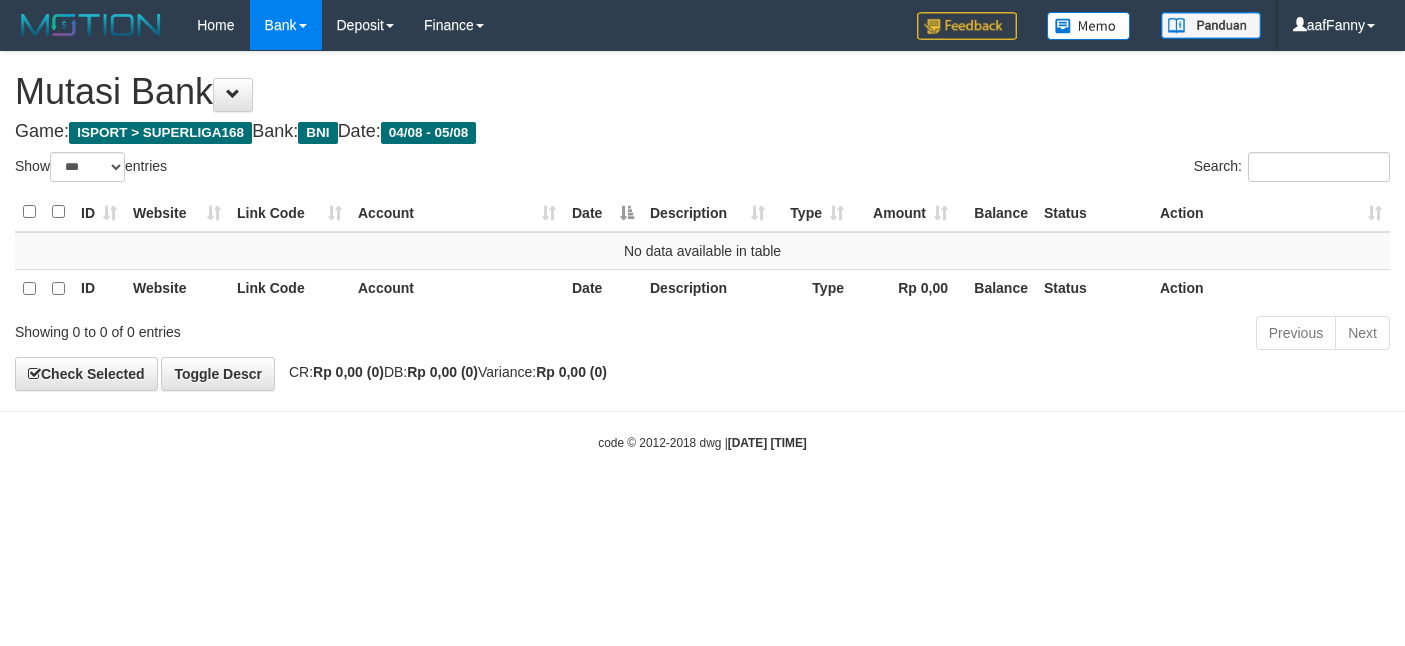 select on "***" 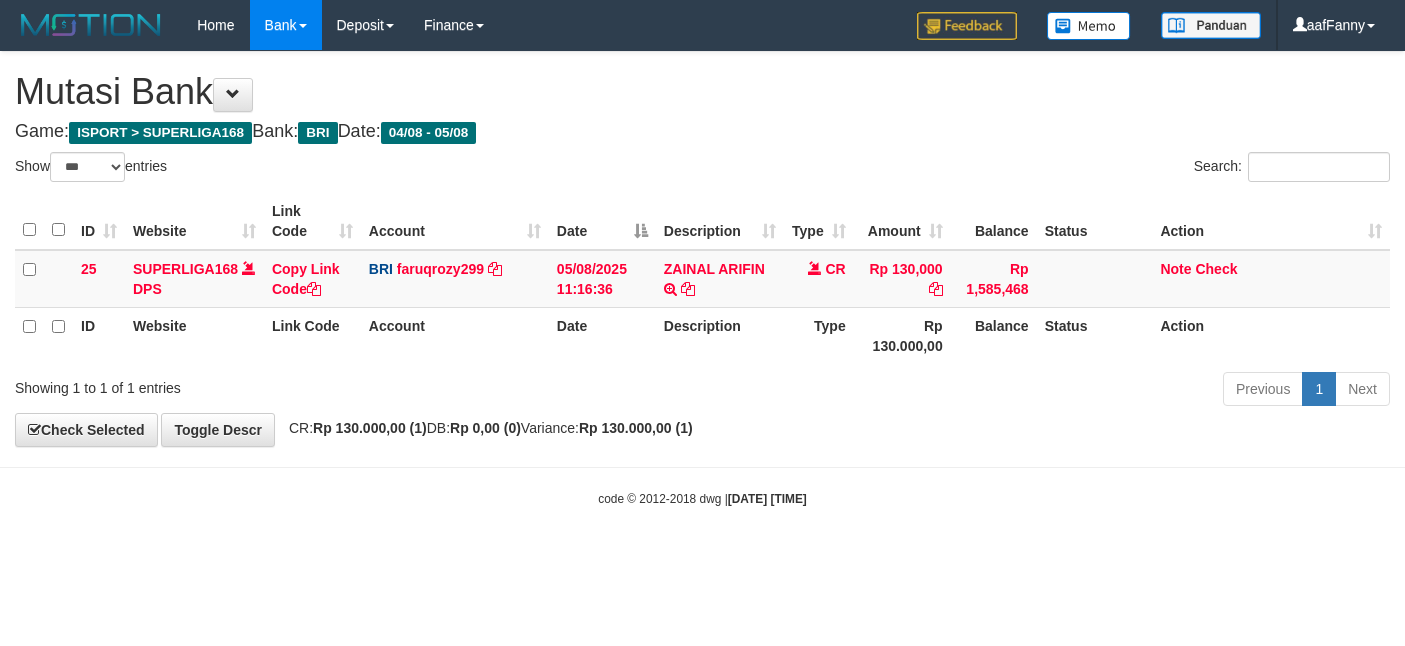 select on "***" 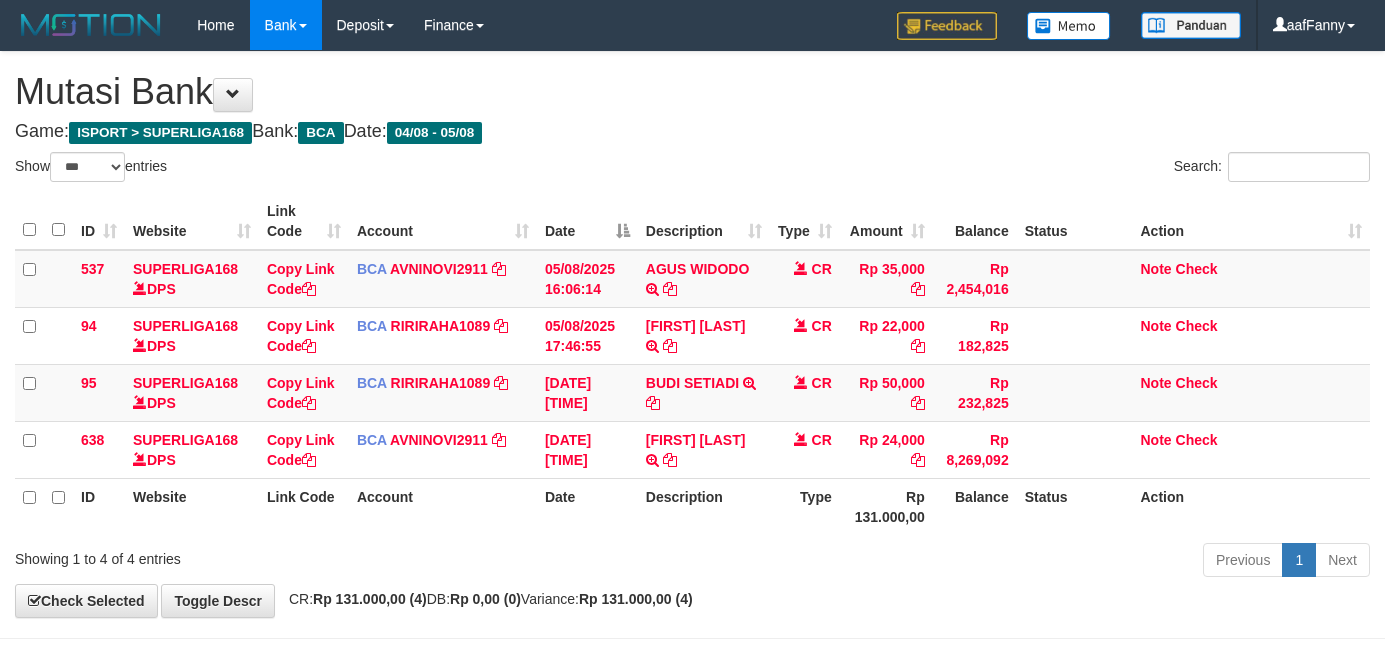select on "***" 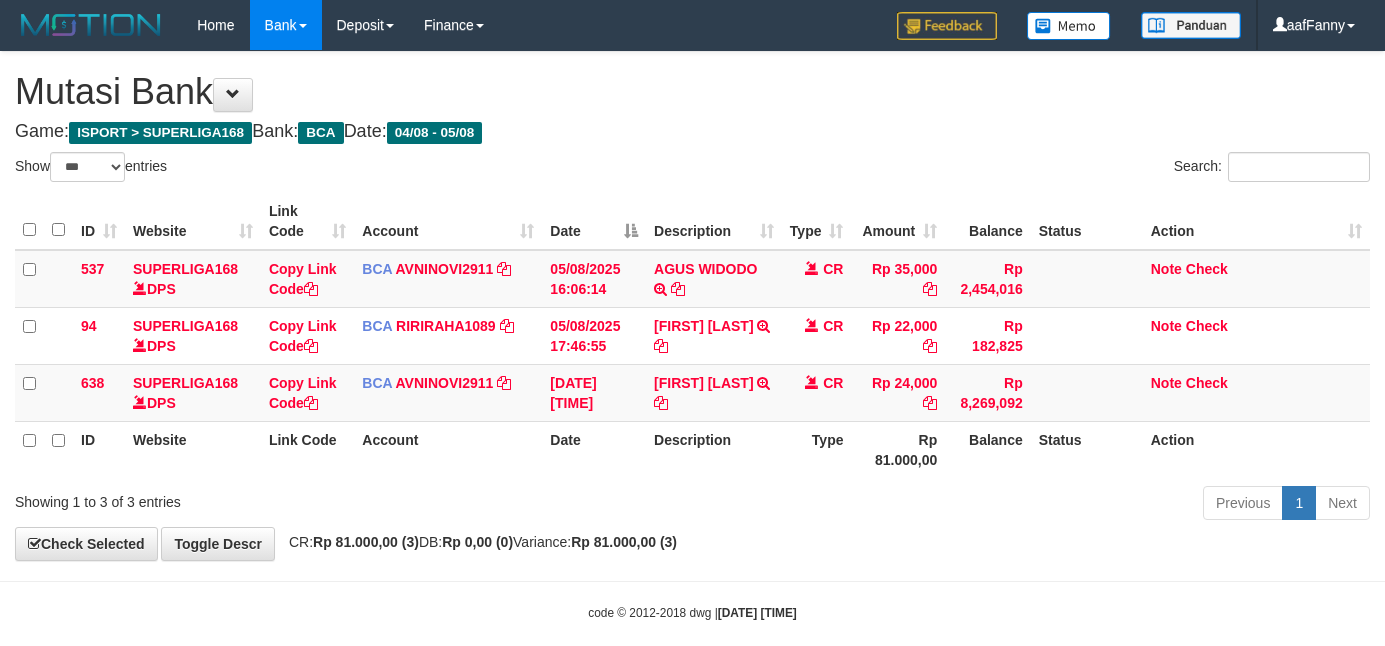 select on "***" 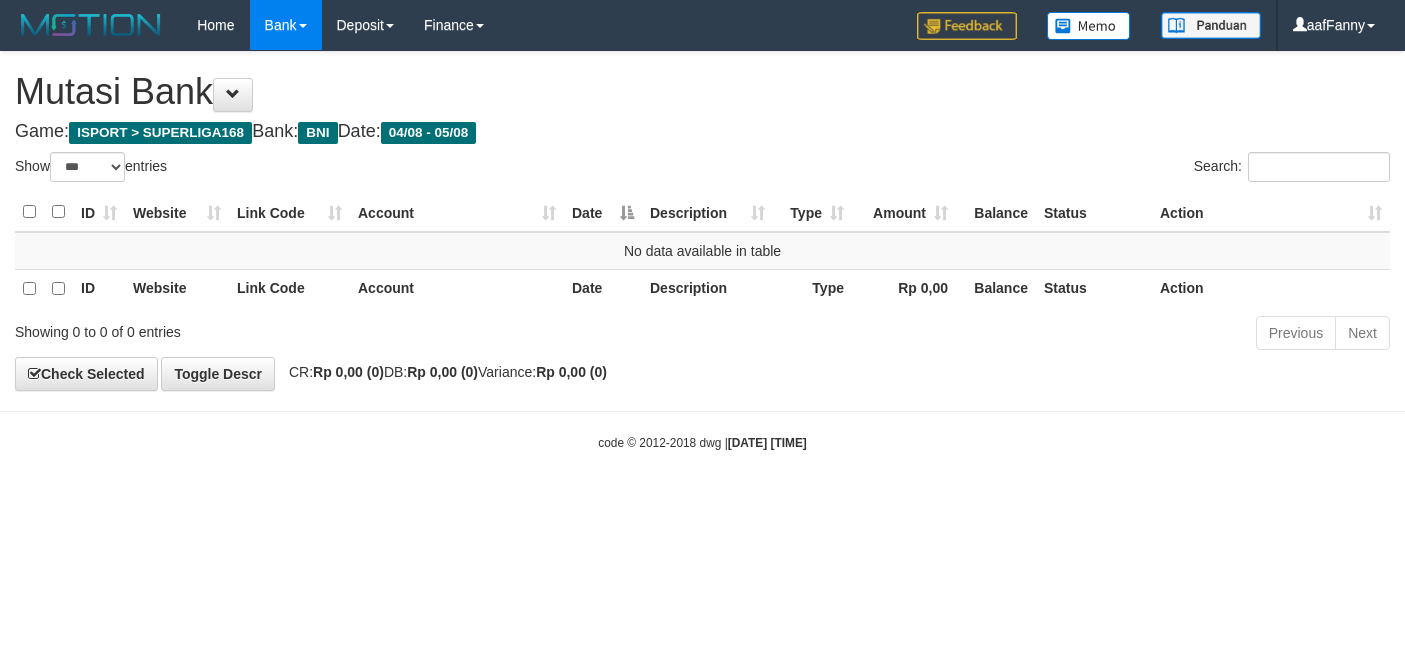 select on "***" 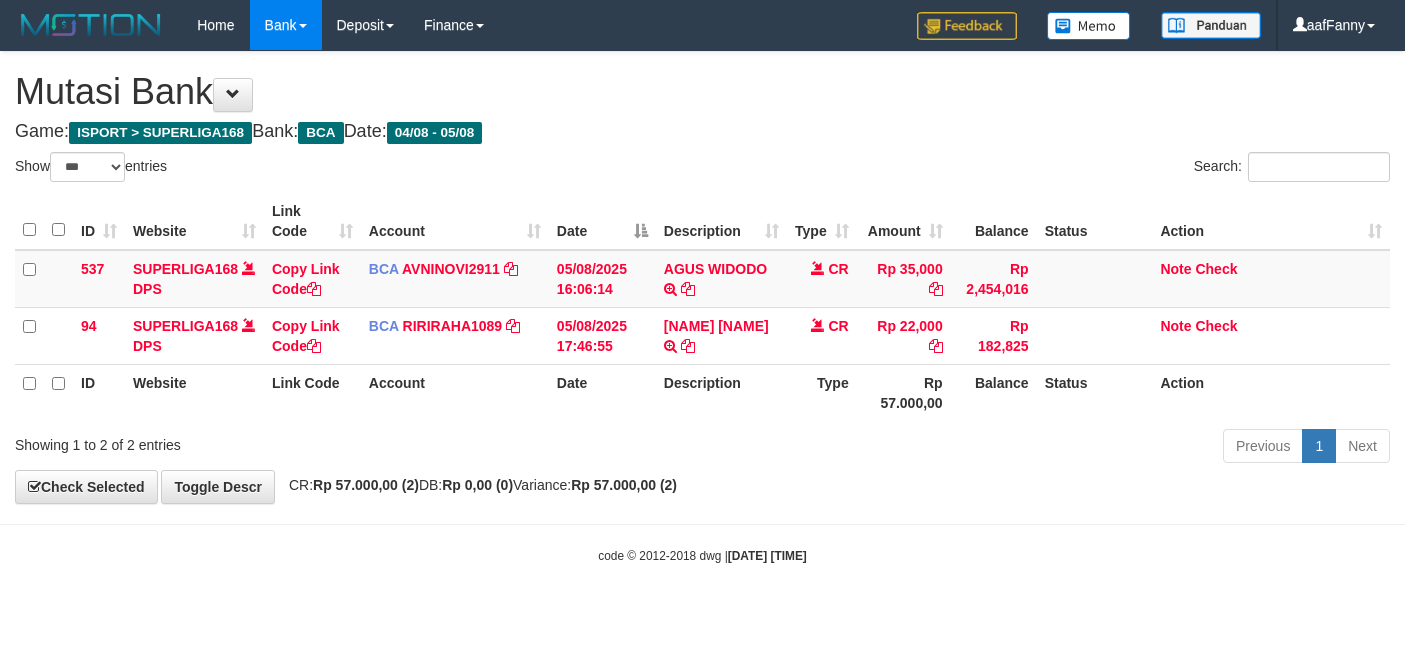 select on "***" 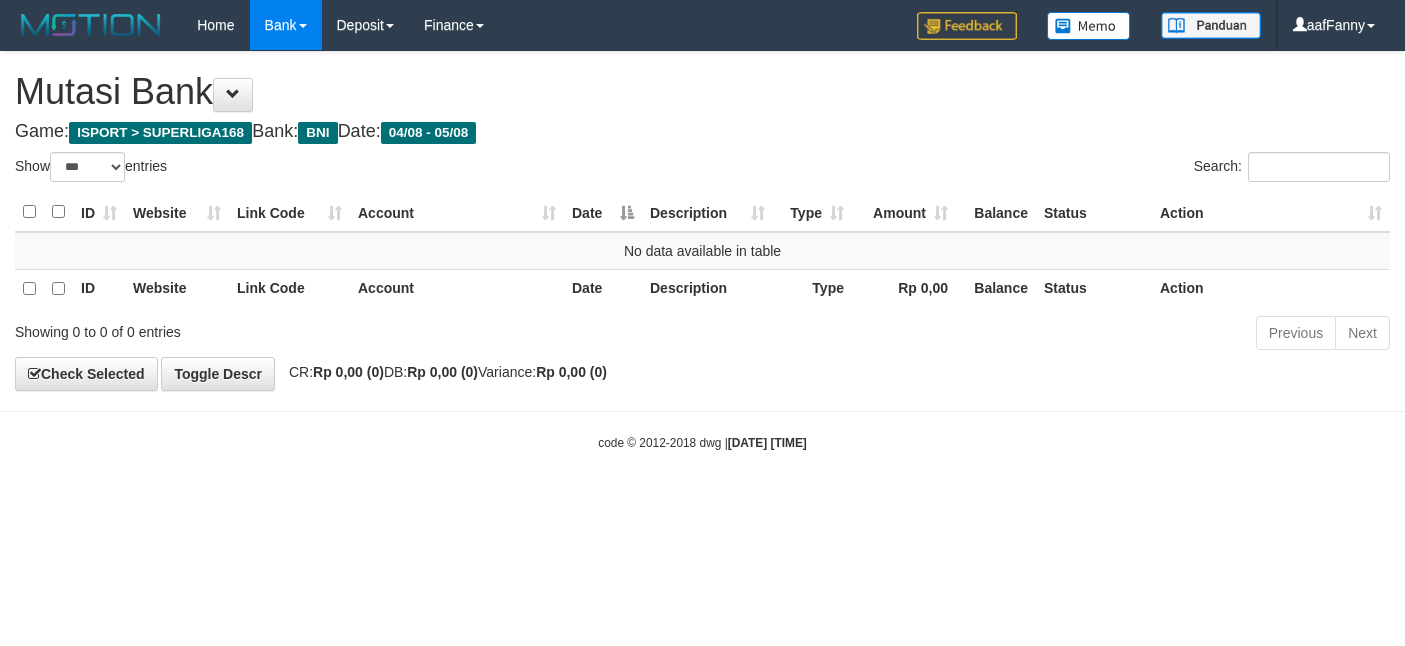 select on "***" 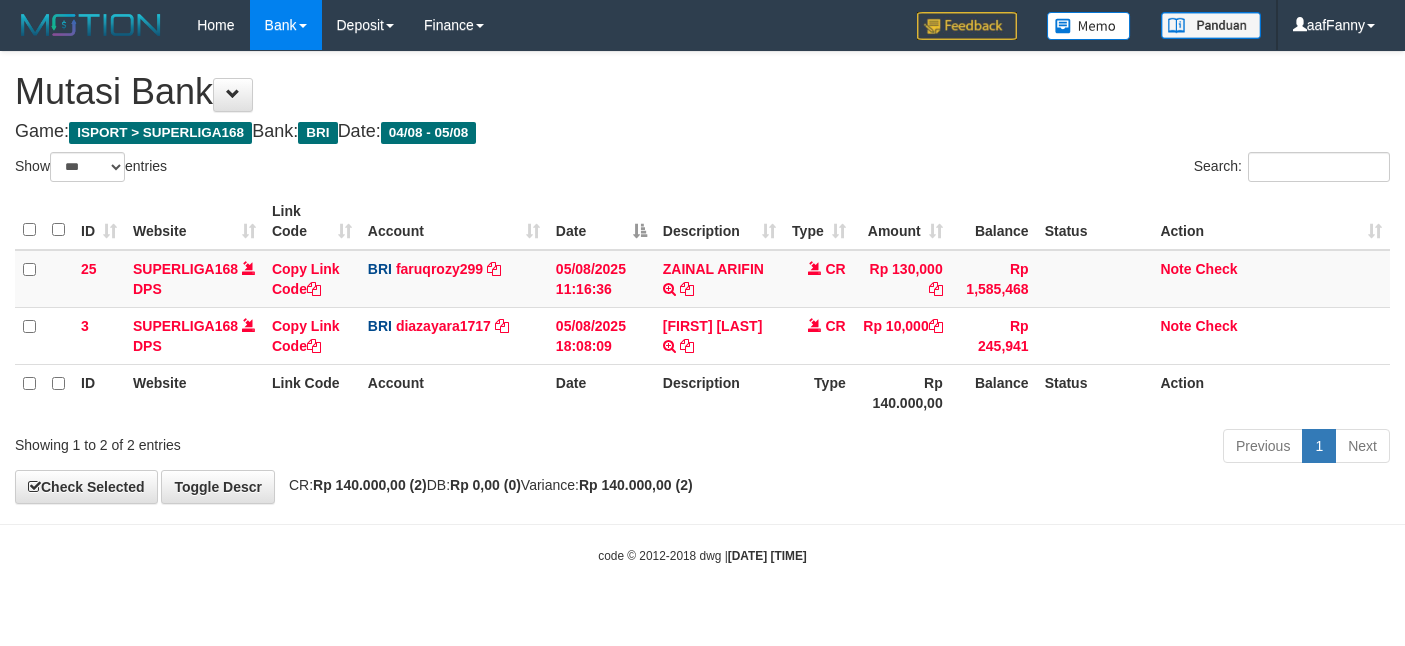 select on "***" 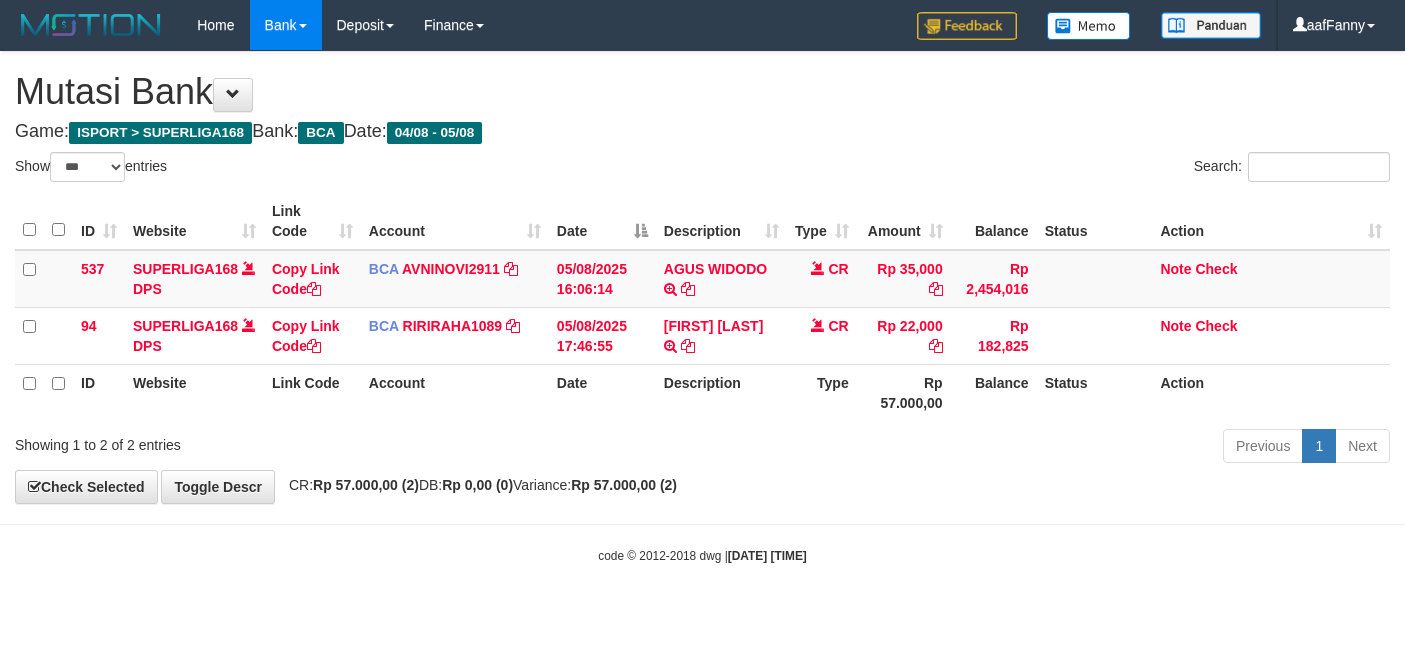 select on "***" 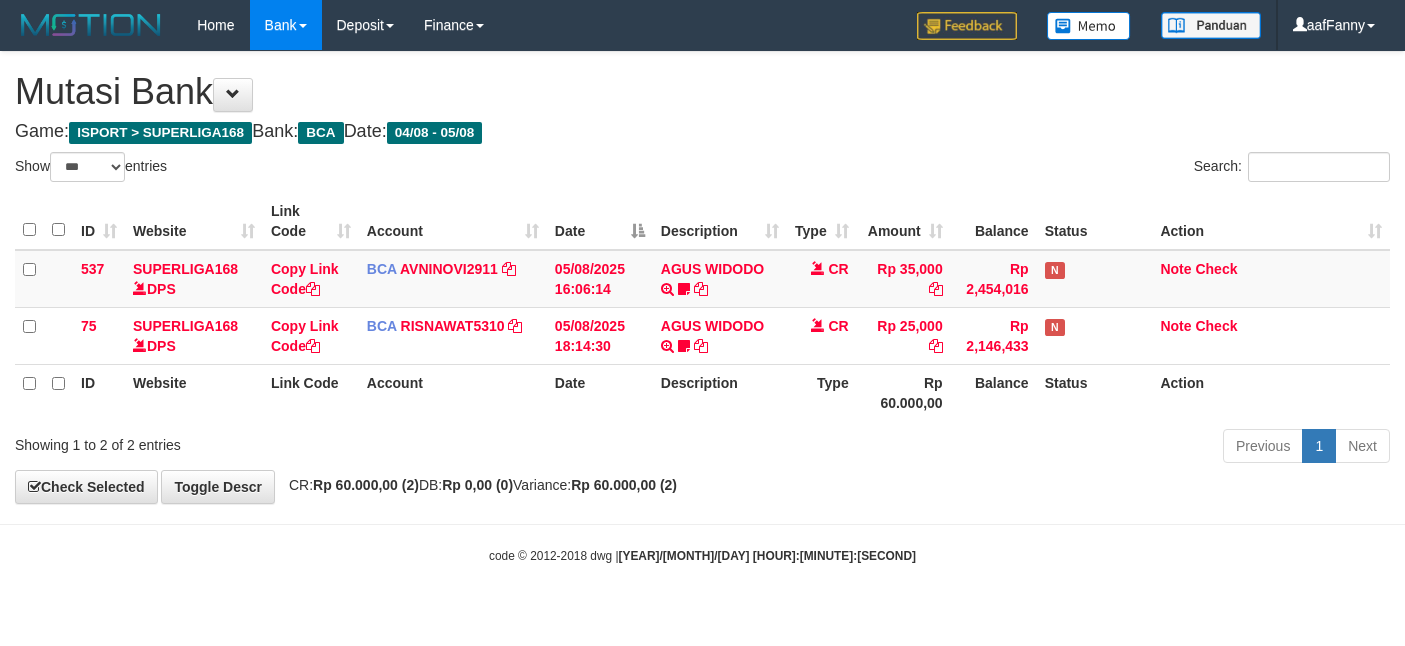 select on "***" 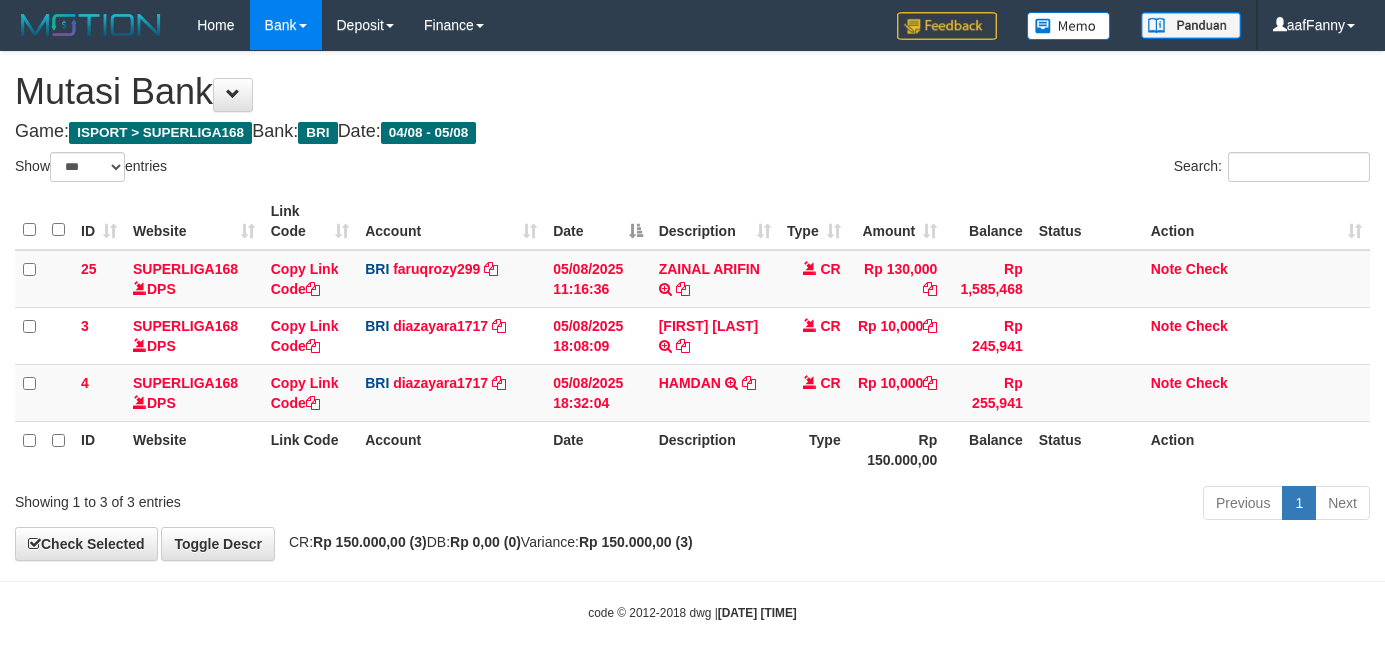 select on "***" 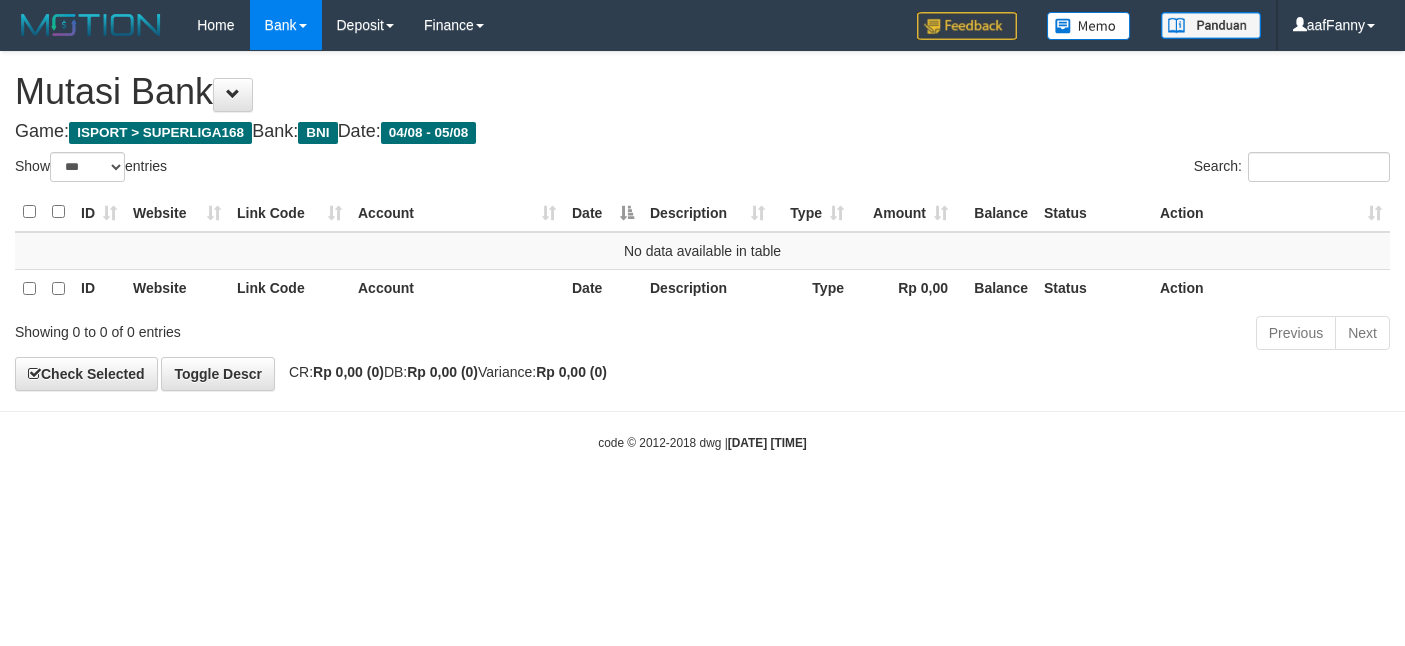select on "***" 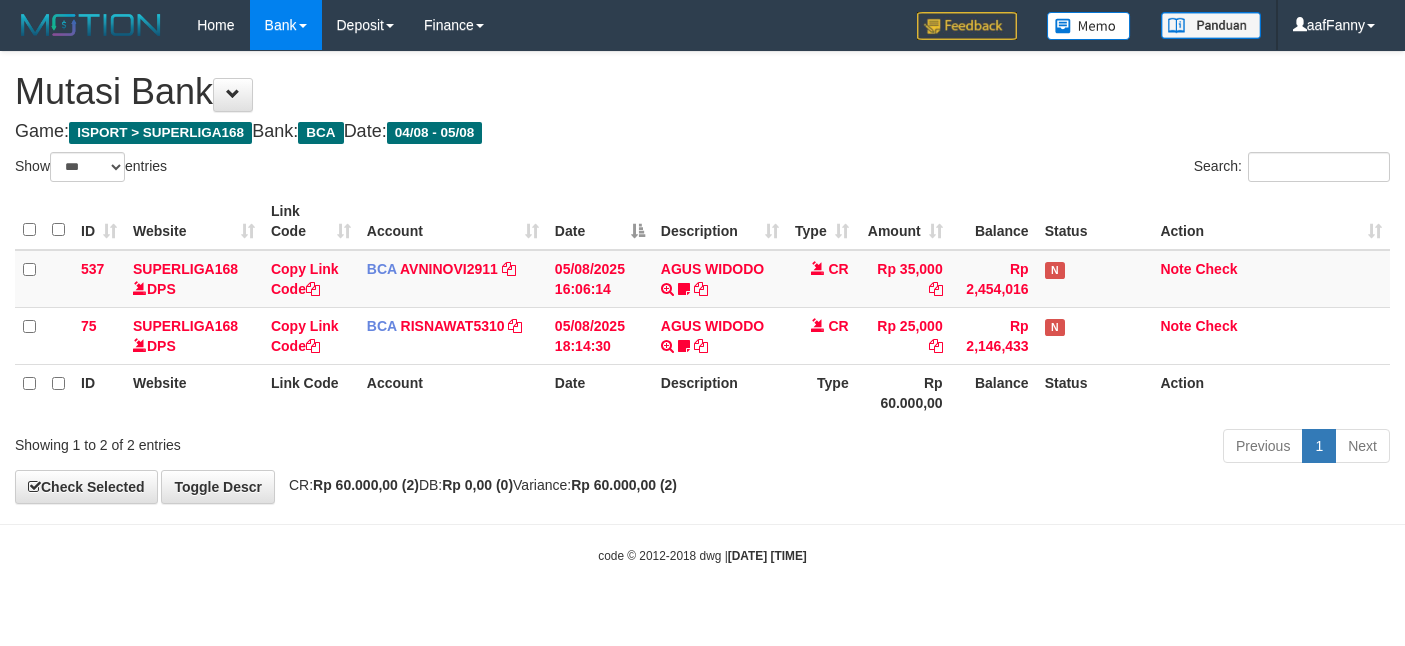select on "***" 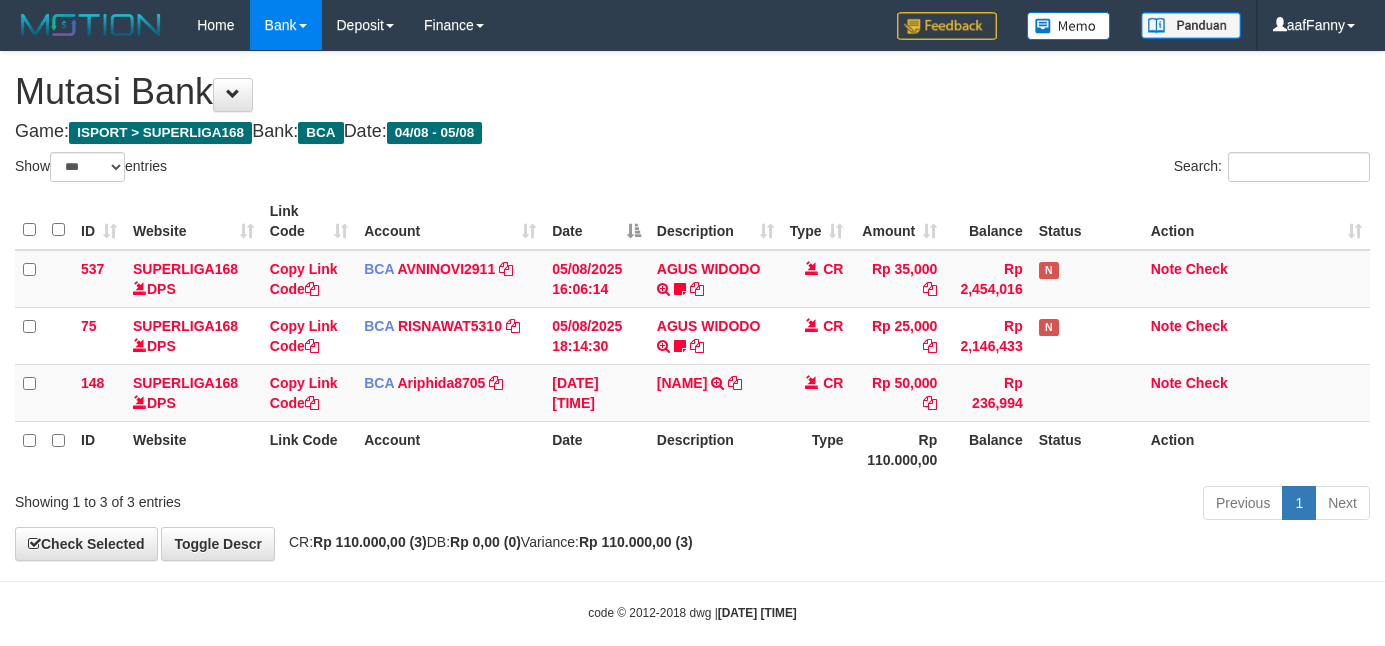 select on "***" 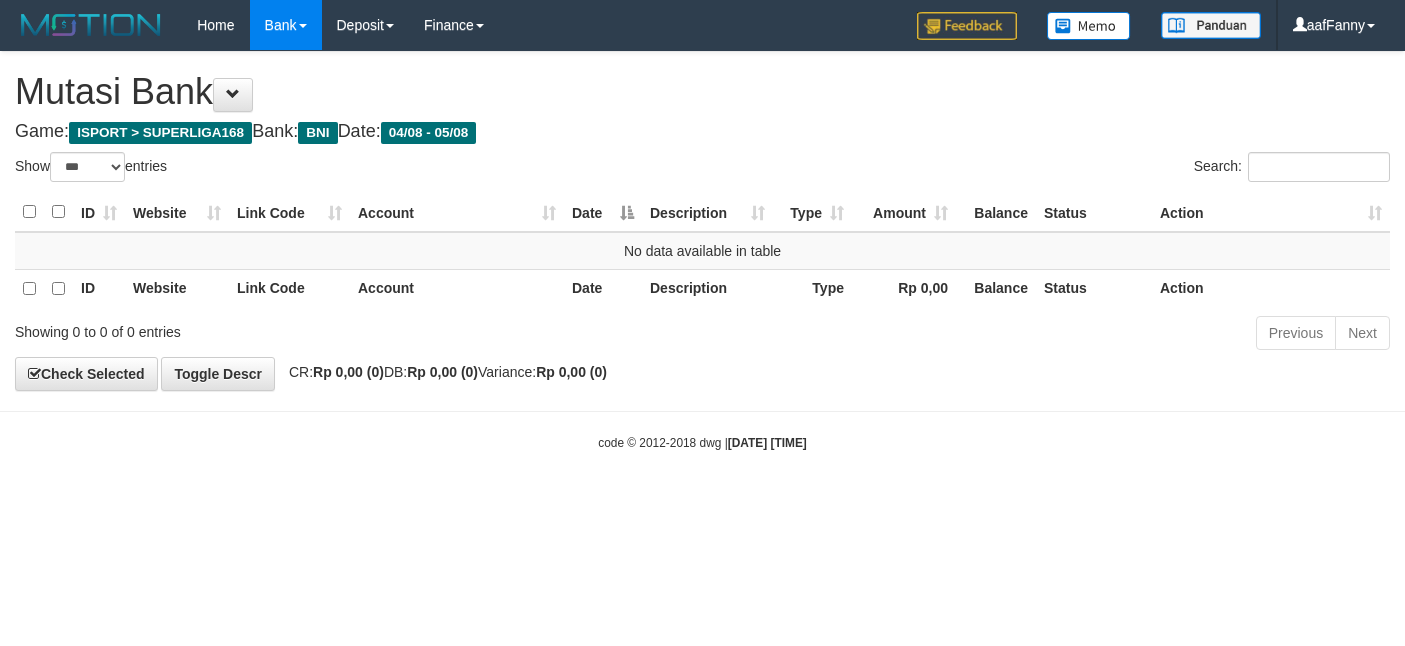 select on "***" 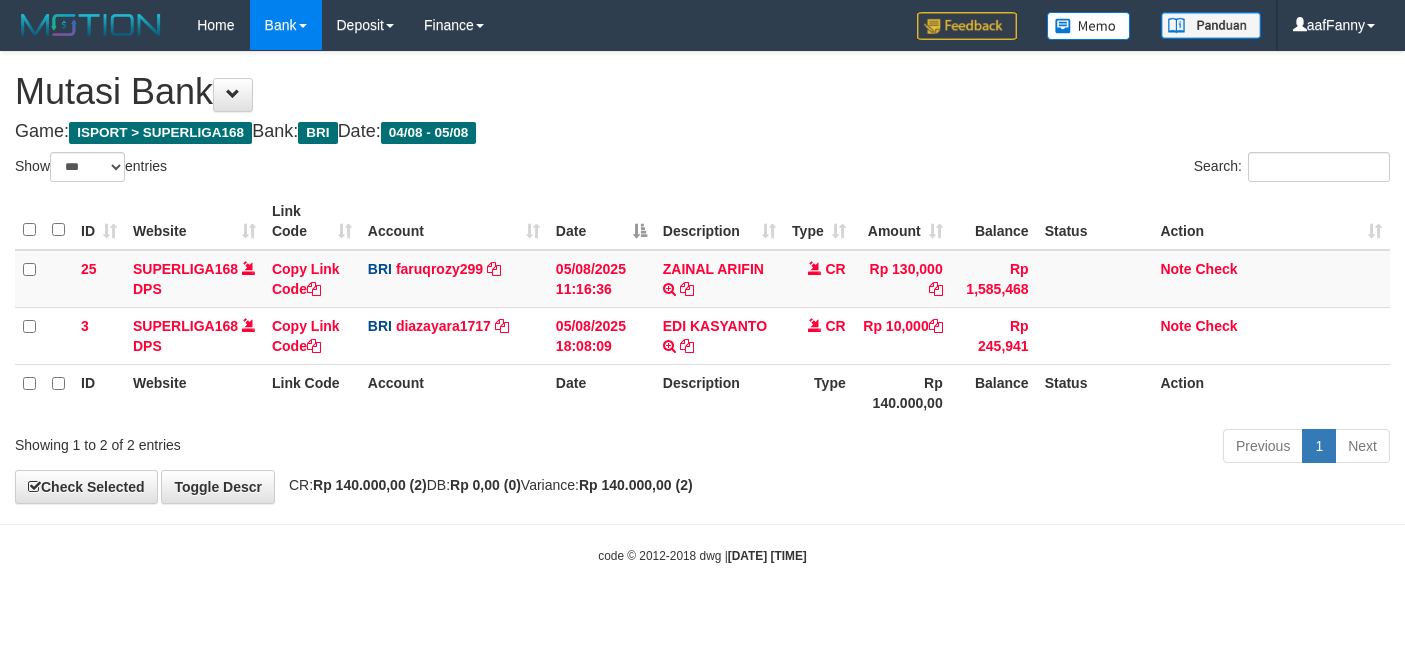 select on "***" 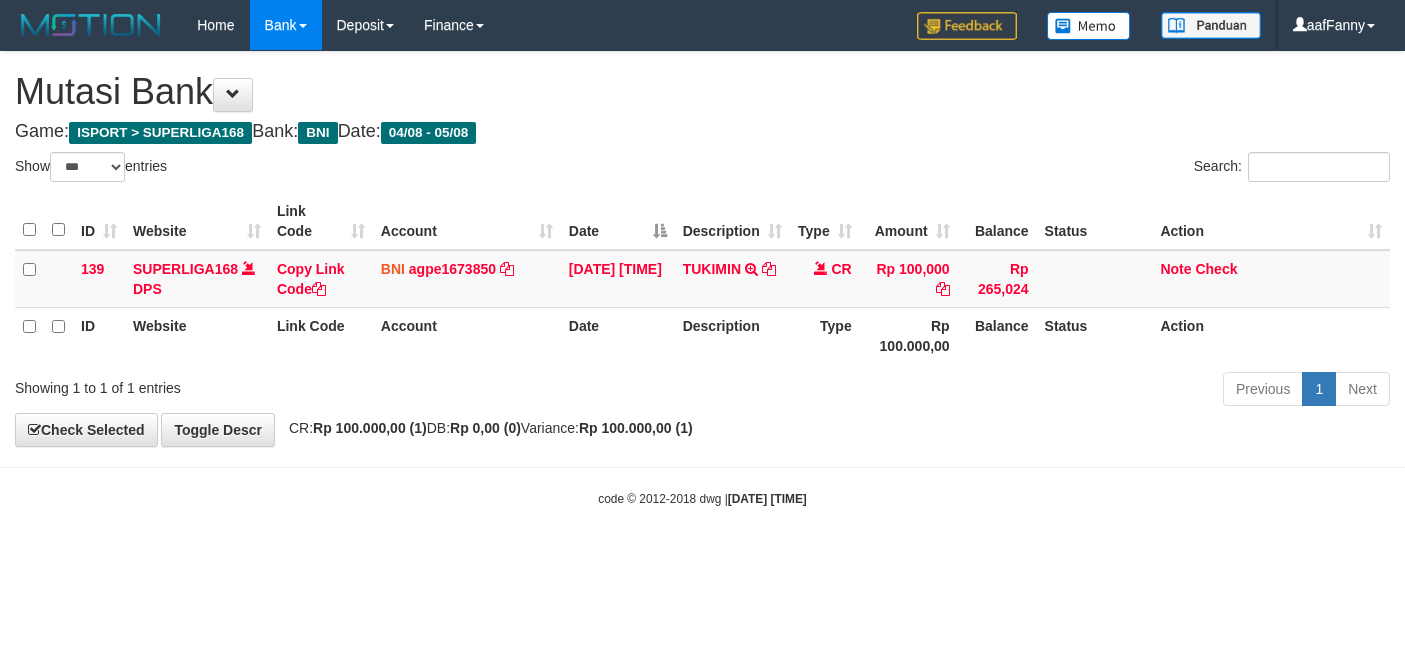 select on "***" 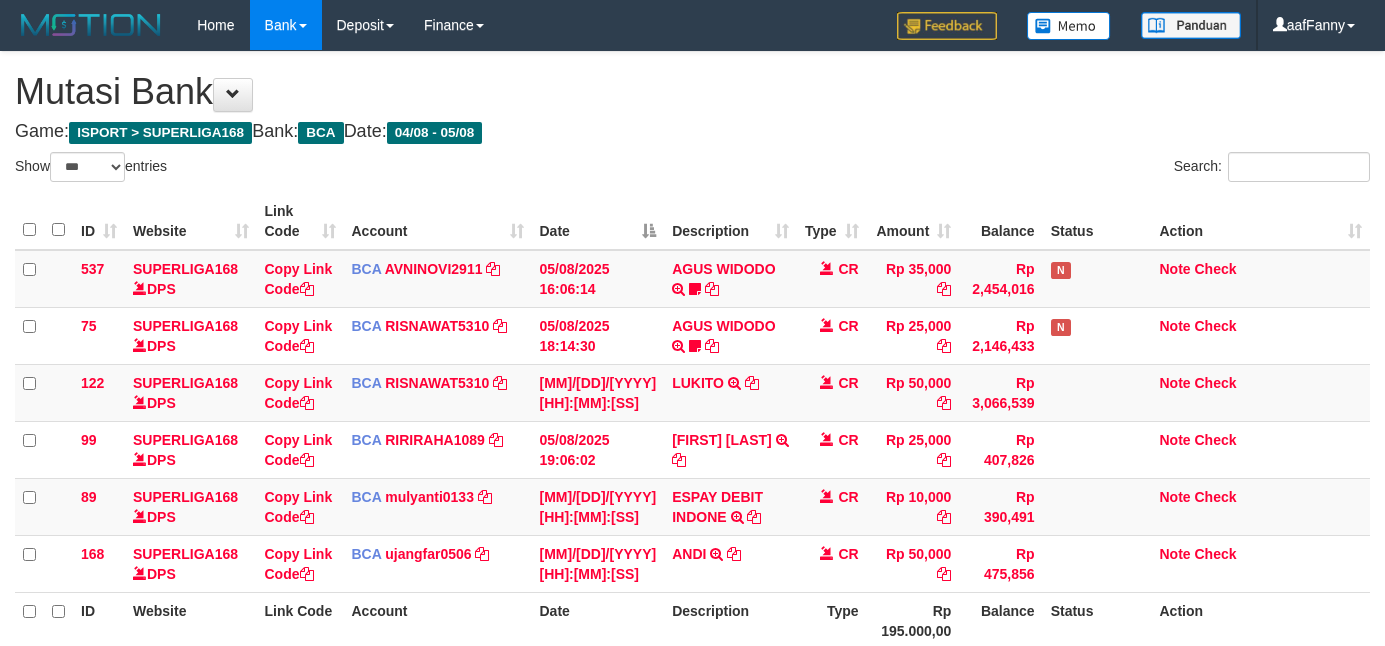 select on "***" 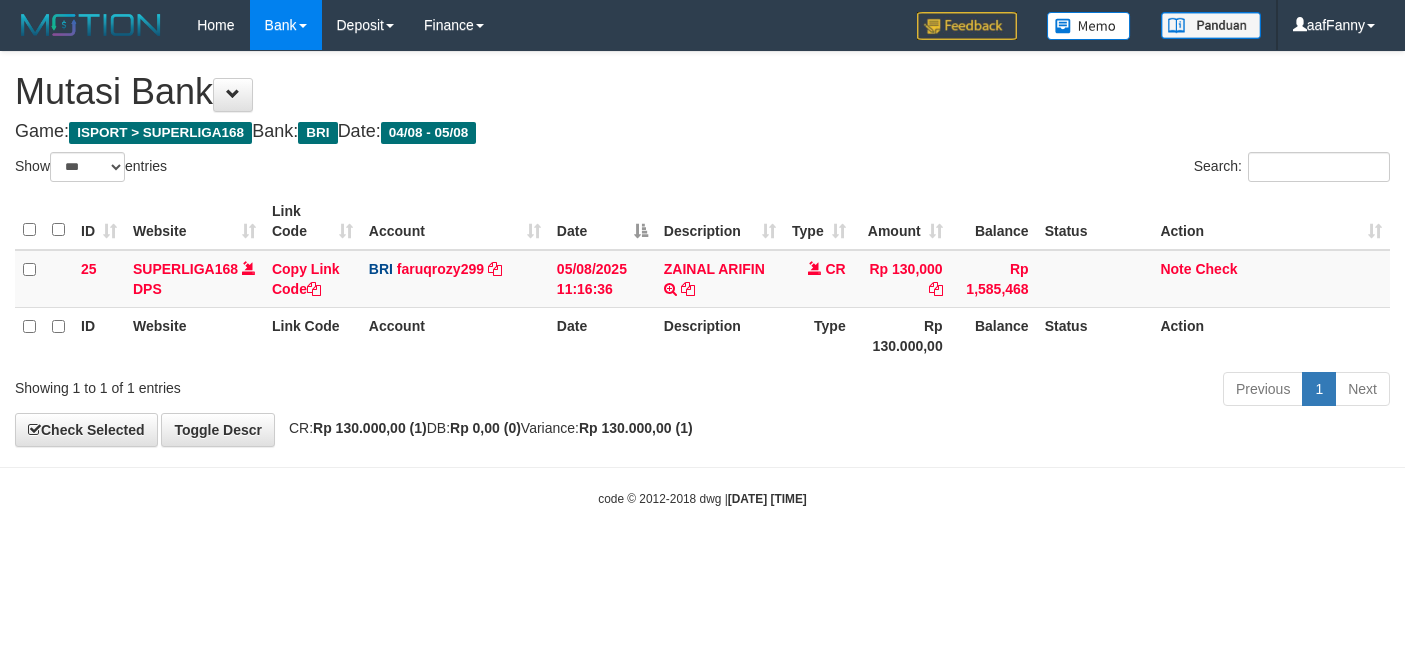 select on "***" 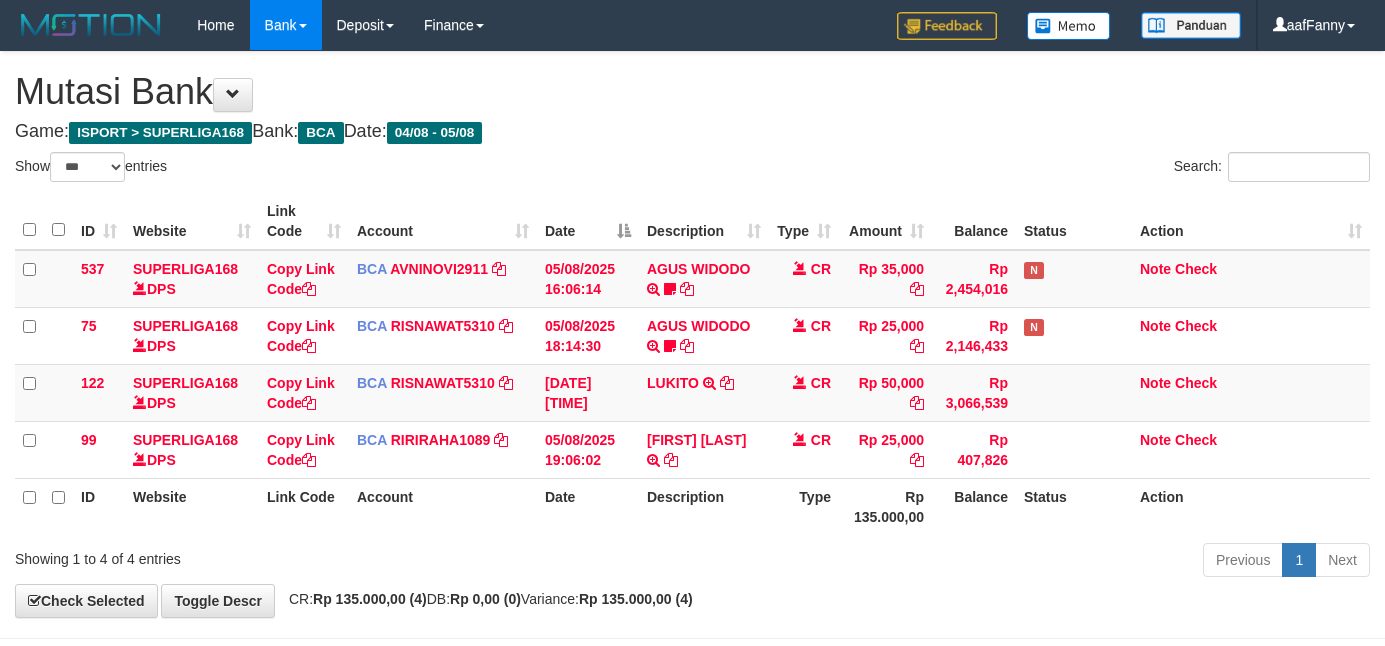 select on "***" 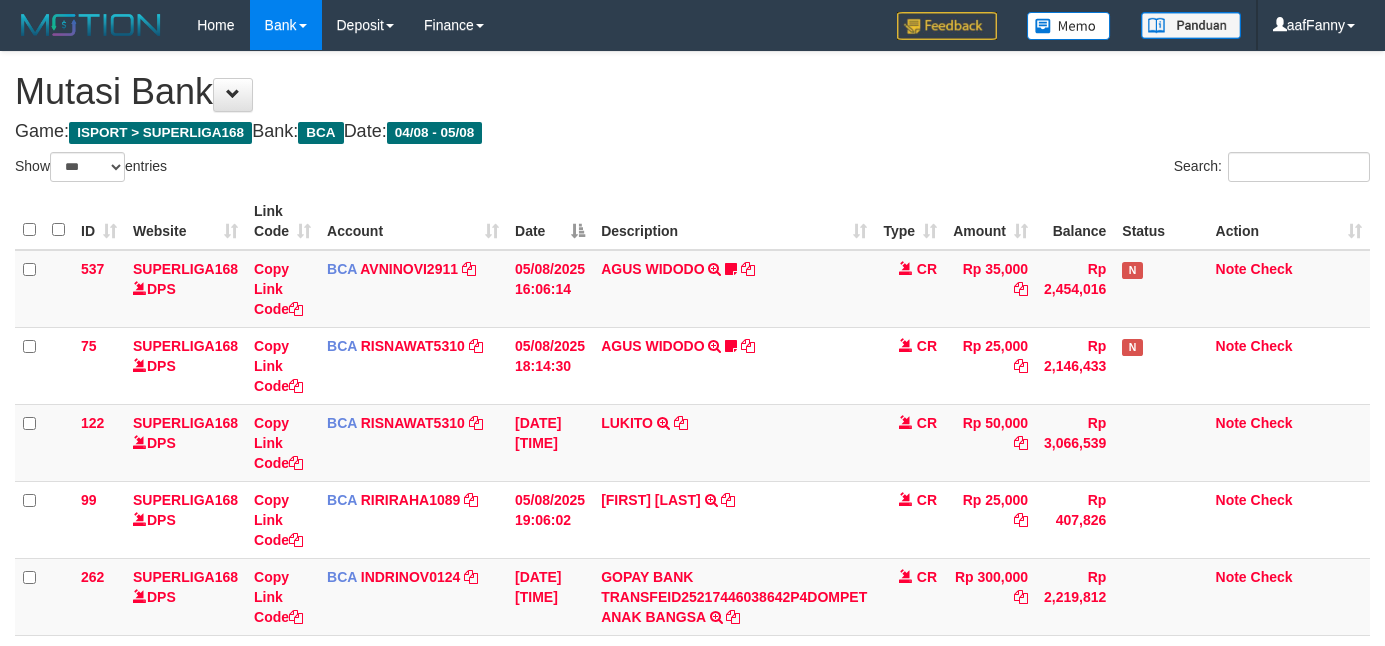 select on "***" 